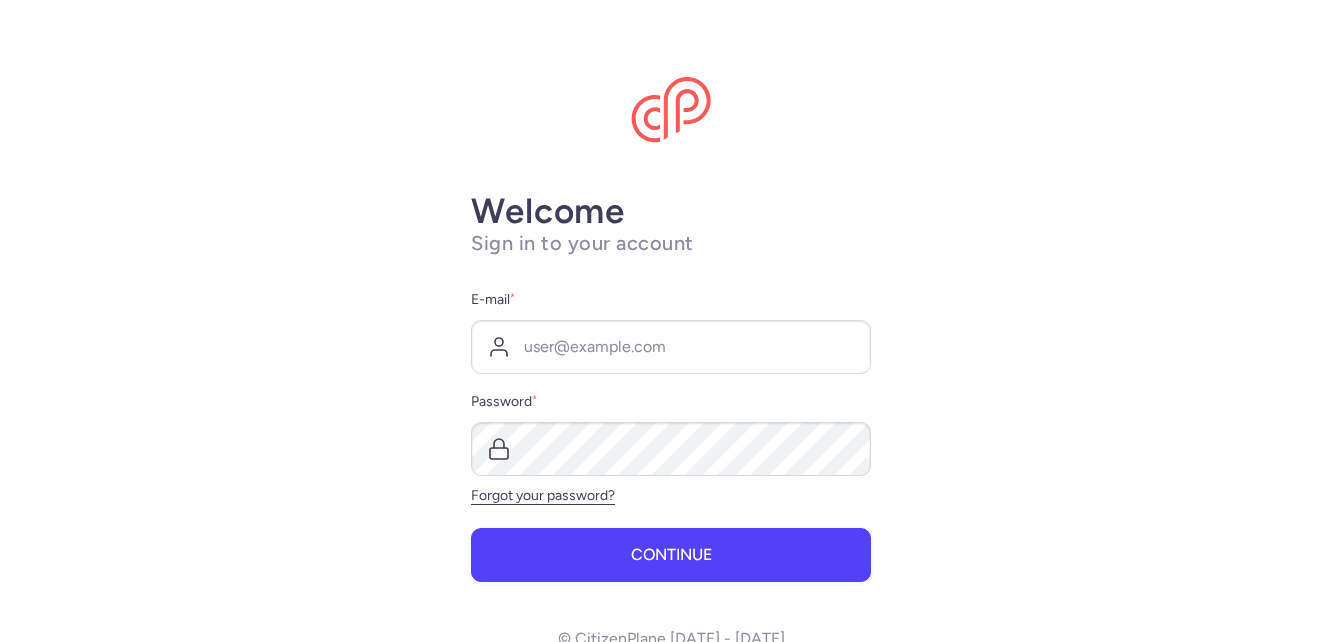 scroll, scrollTop: 0, scrollLeft: 0, axis: both 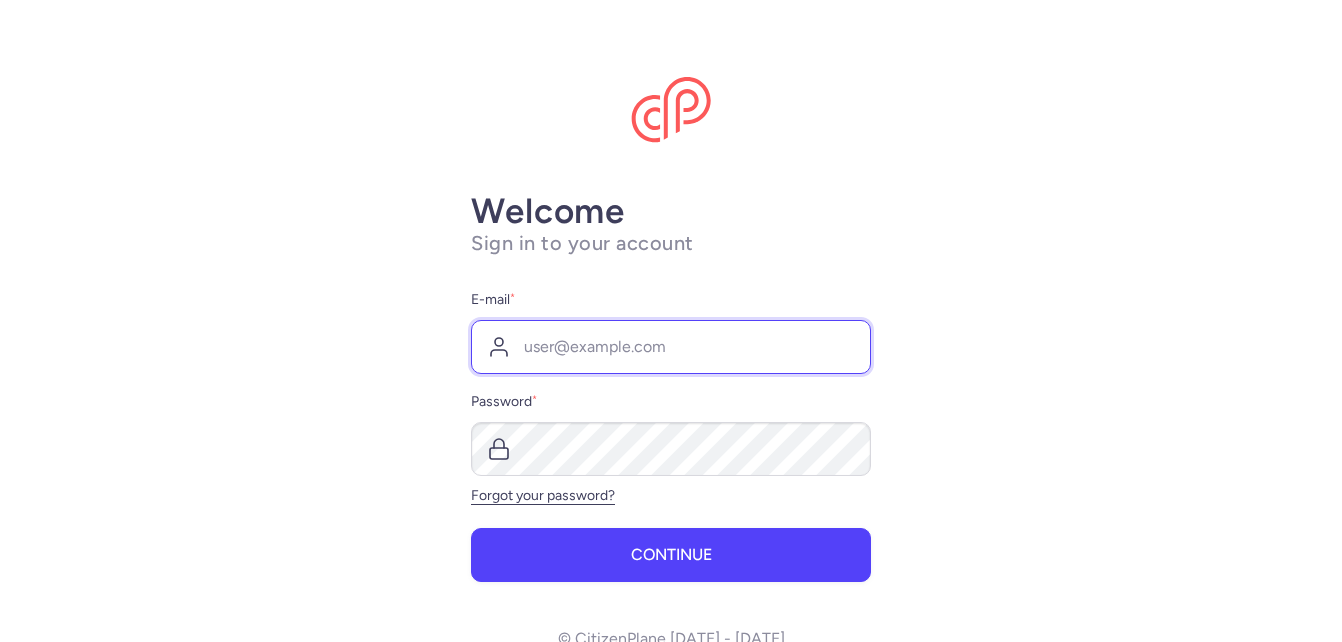 type on "[PERSON_NAME][EMAIL_ADDRESS][DOMAIN_NAME]" 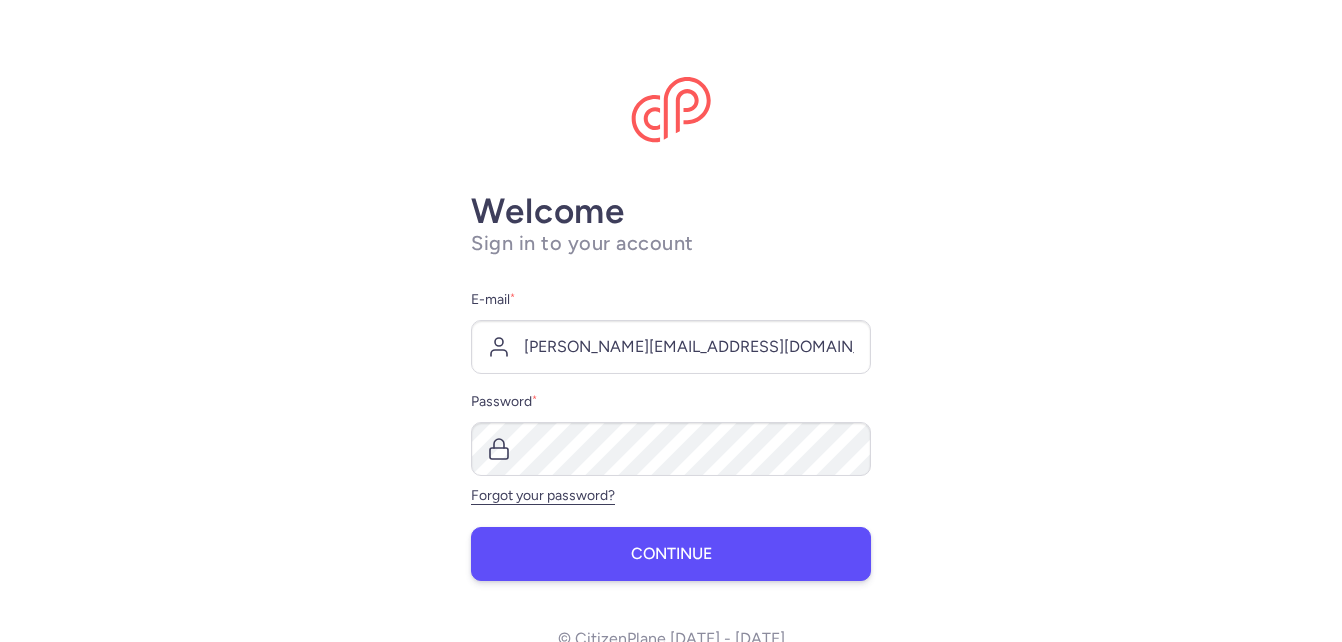 click on "Welcome Sign in to your account E-mail  * [PERSON_NAME][EMAIL_ADDRESS][DOMAIN_NAME] Password  * Forgot your password?  Continue  © CitizenPlane [DATE] - [DATE]" at bounding box center (671, 321) 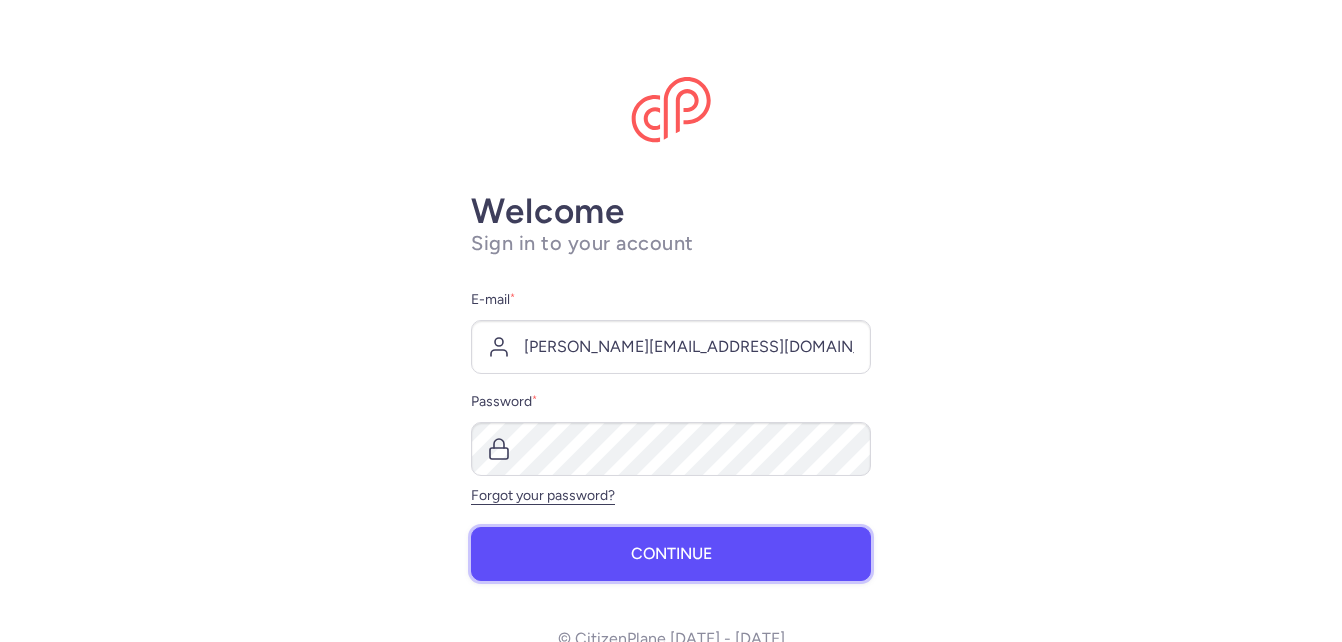 click on "Continue" at bounding box center (671, 554) 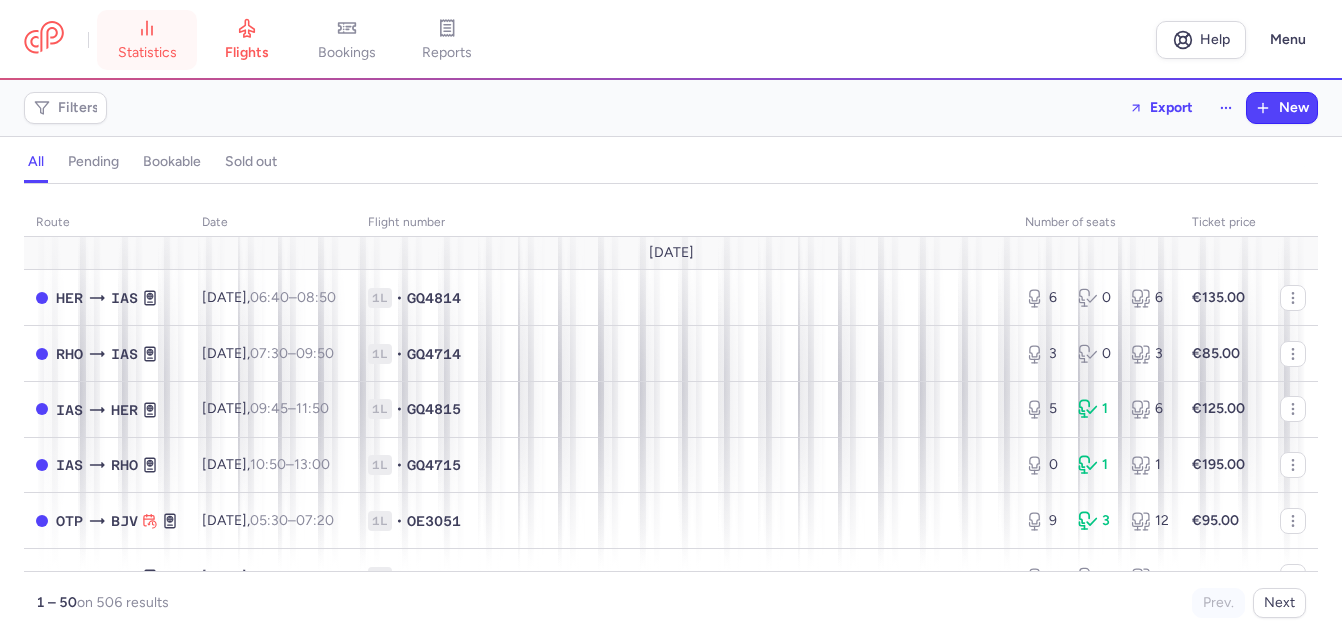 click on "statistics" at bounding box center [147, 53] 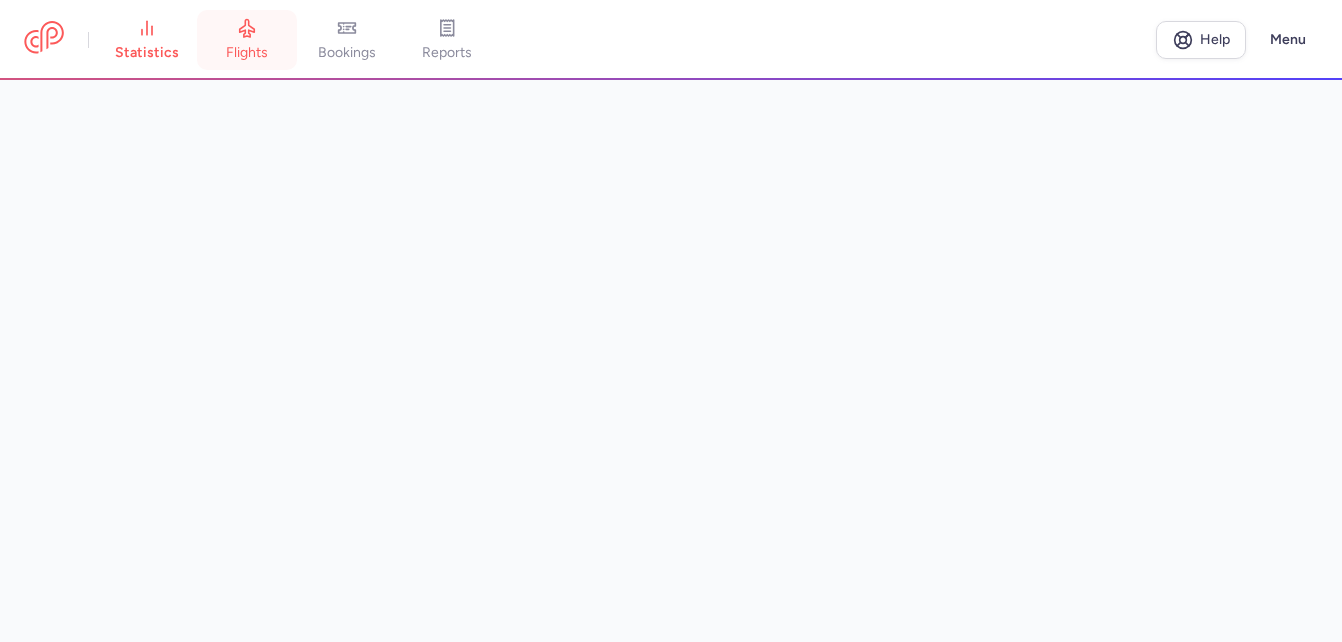 click on "flights" at bounding box center (247, 53) 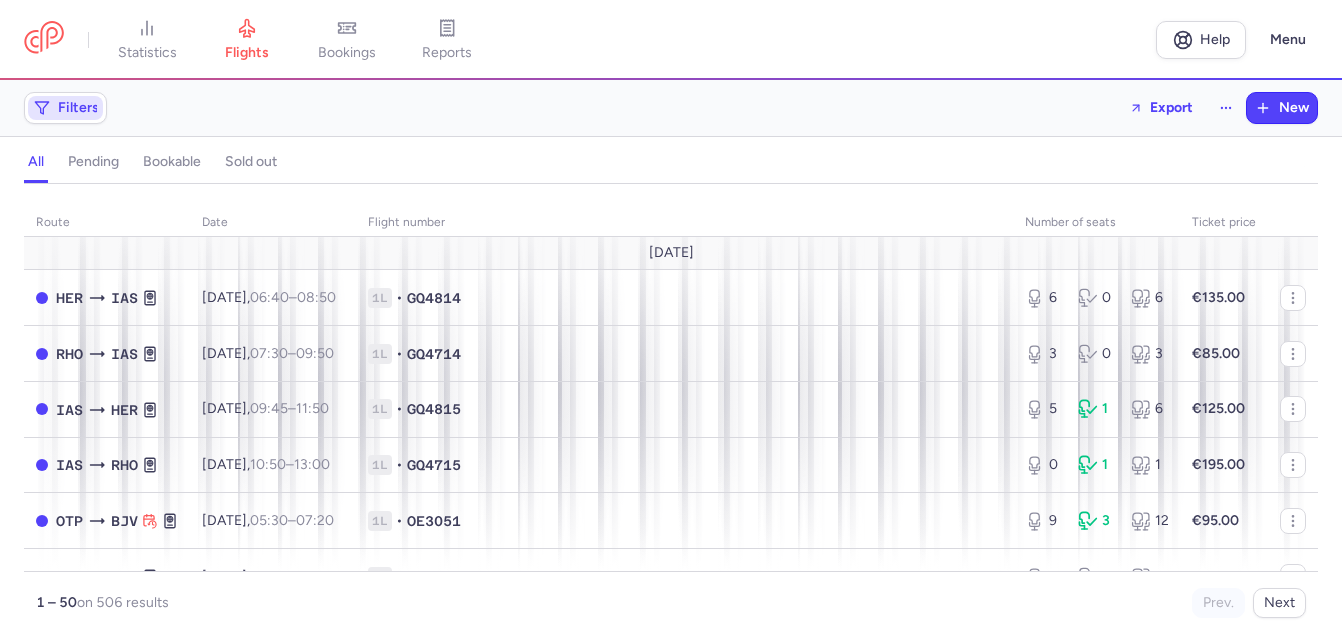 click on "Filters" at bounding box center [65, 108] 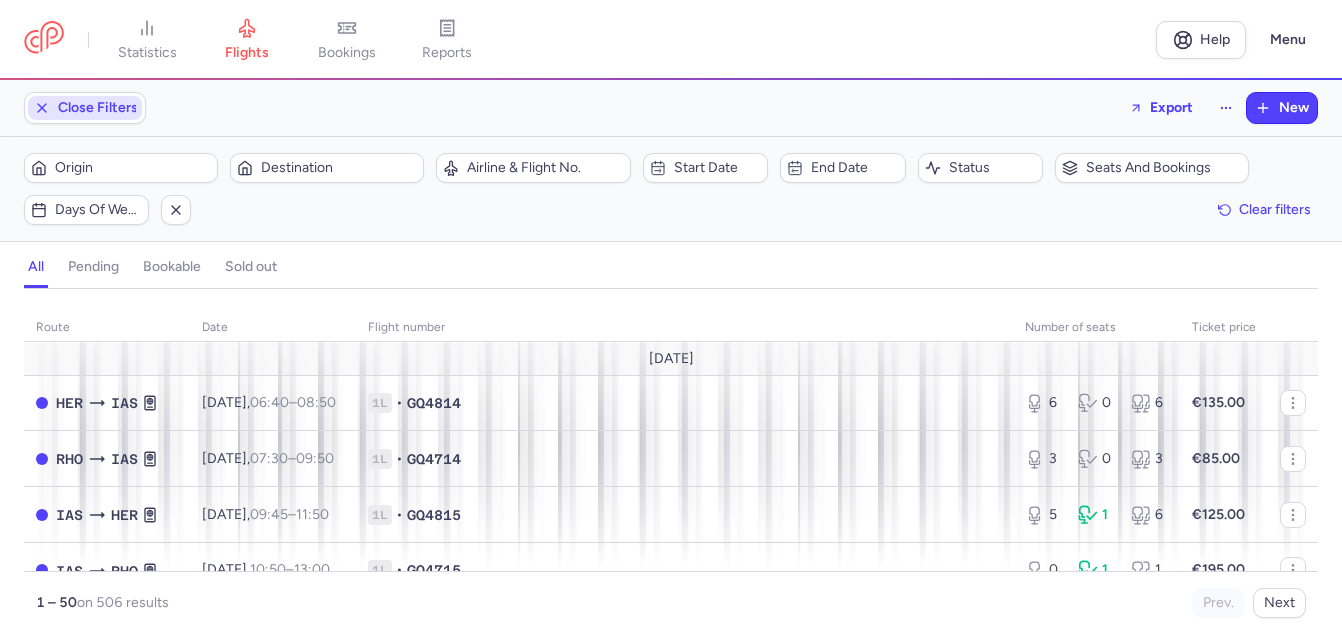 scroll, scrollTop: 0, scrollLeft: 0, axis: both 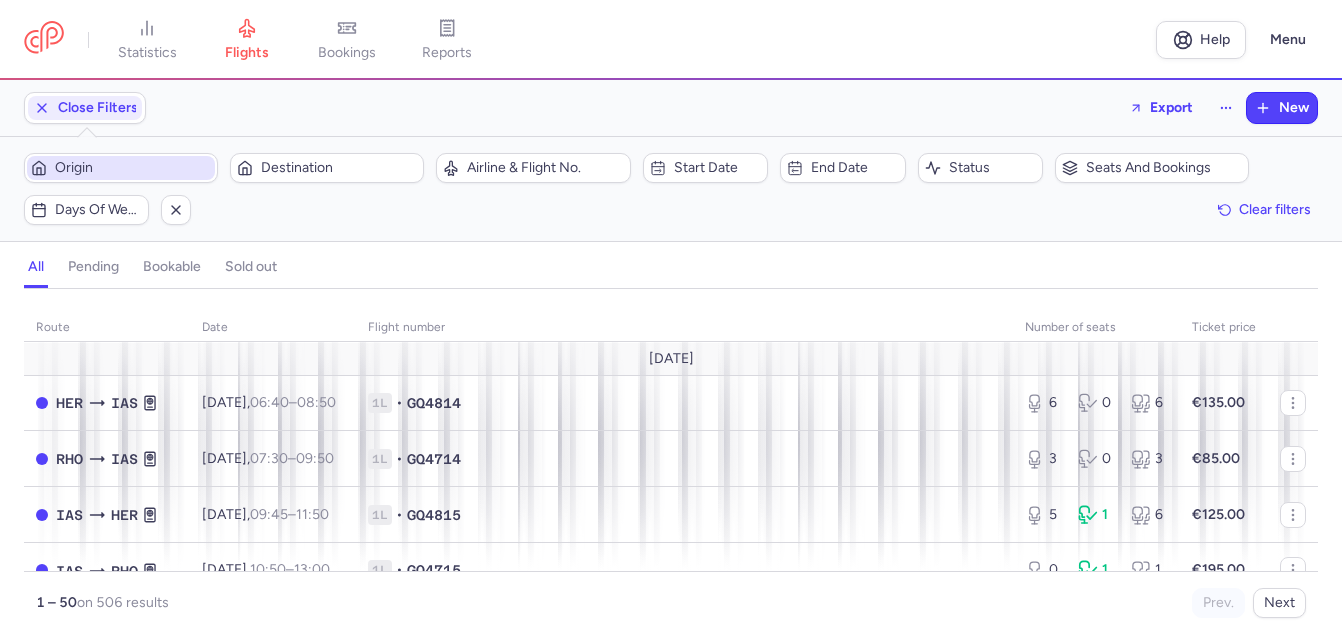 click on "Origin" at bounding box center [133, 168] 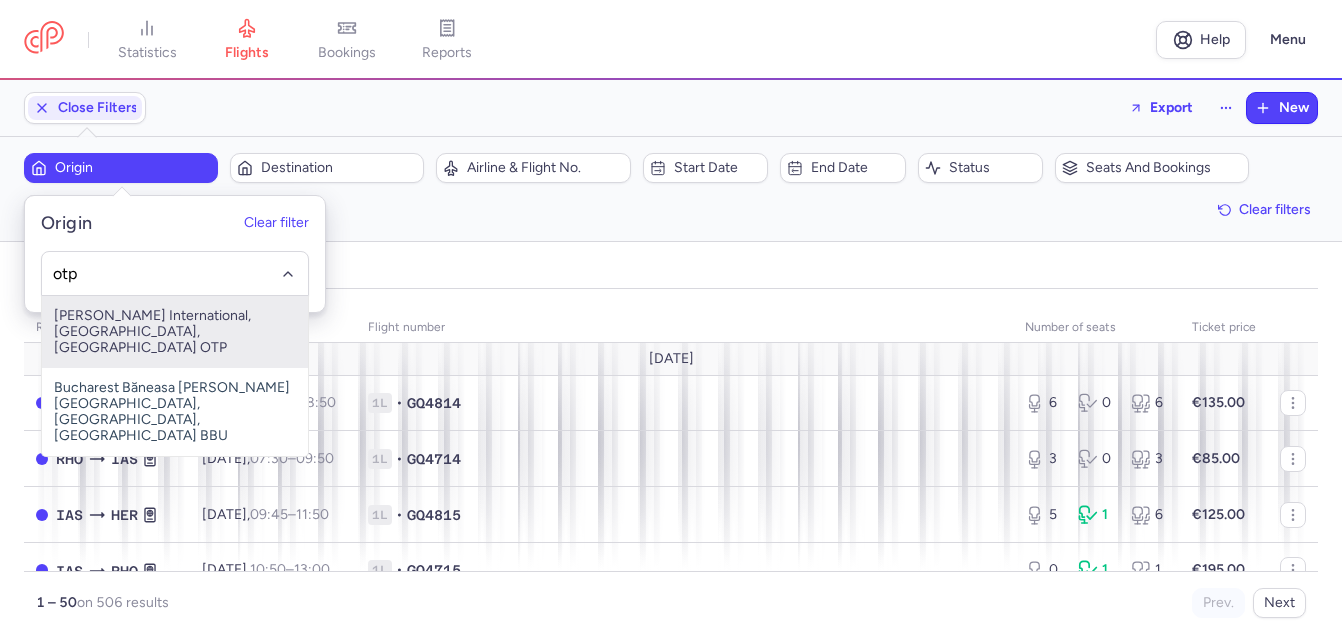click on "[PERSON_NAME] International, [GEOGRAPHIC_DATA], [GEOGRAPHIC_DATA] OTP" at bounding box center [175, 332] 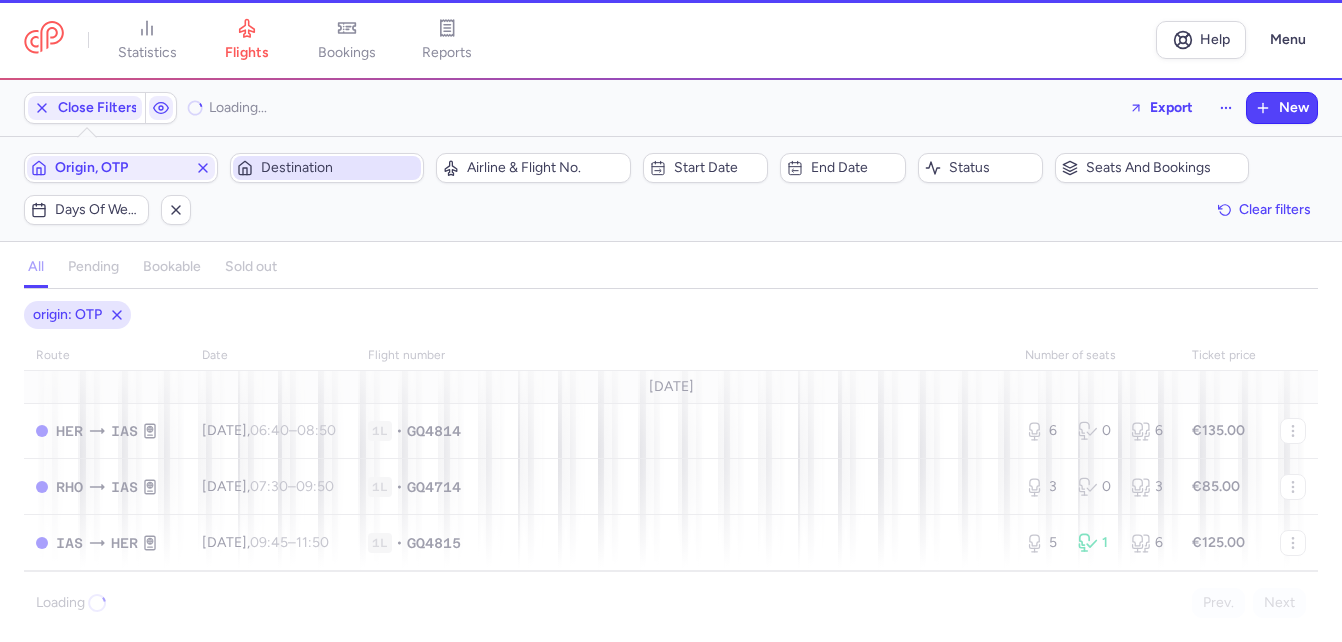 click on "Destination" at bounding box center (339, 168) 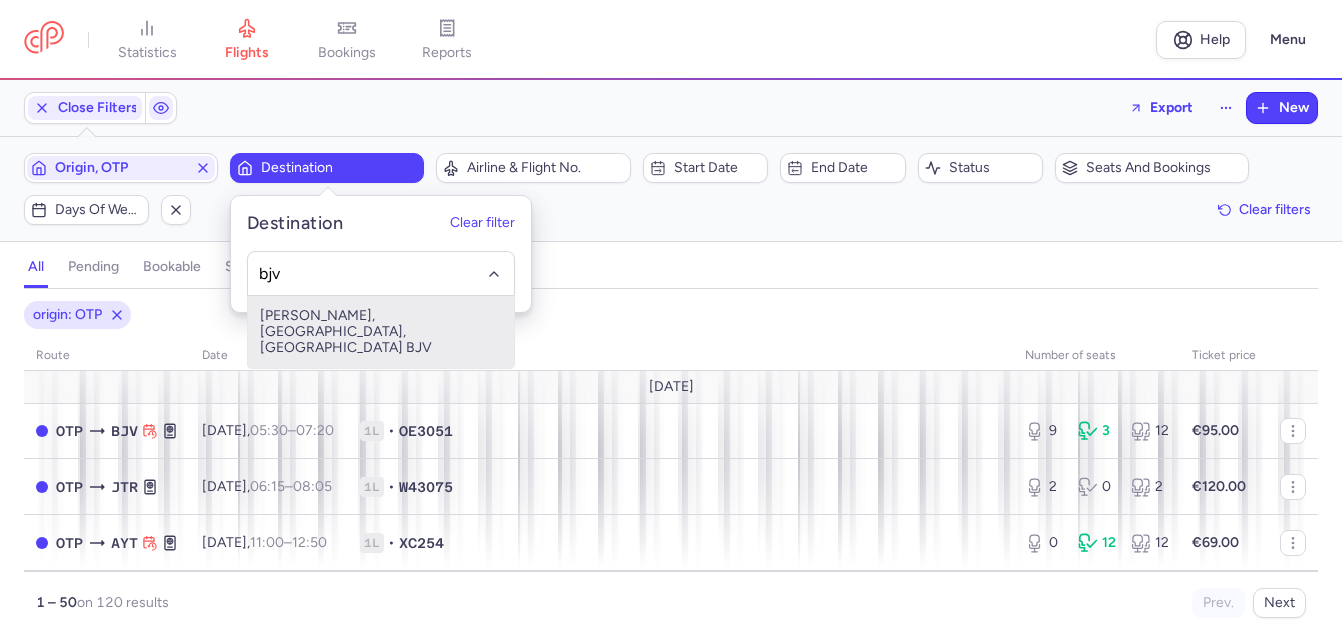 click on "[PERSON_NAME], [GEOGRAPHIC_DATA], [GEOGRAPHIC_DATA] BJV" at bounding box center [381, 332] 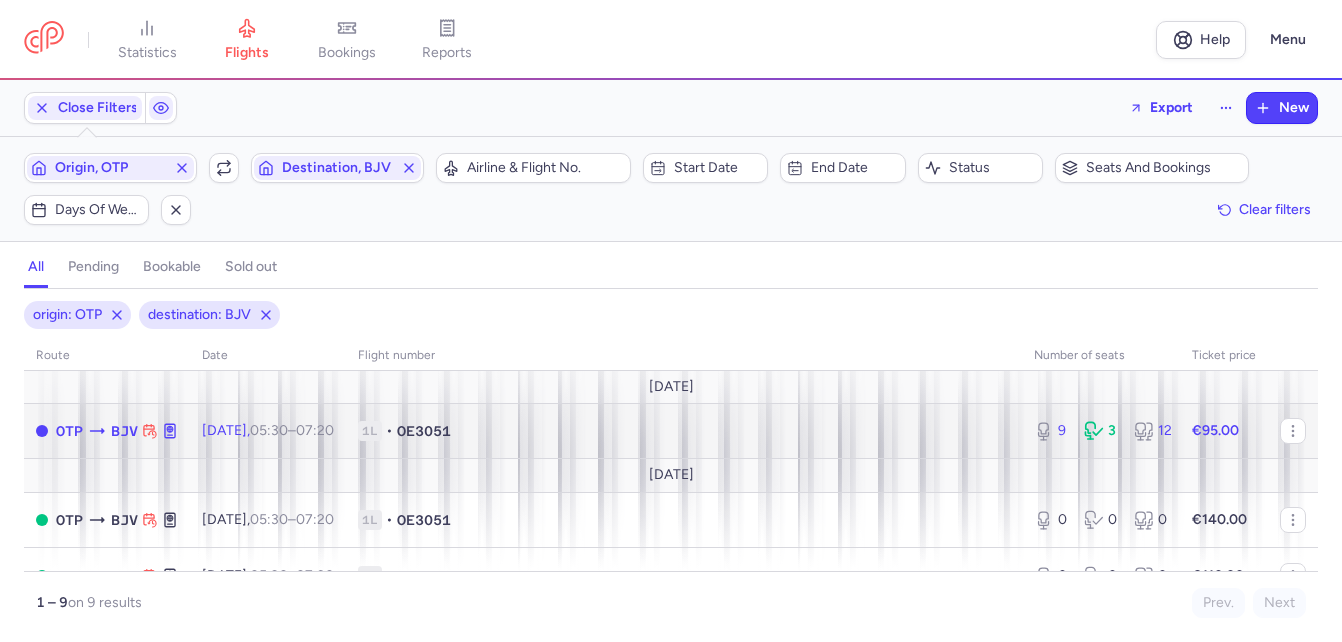 click on "3" at bounding box center (1101, 431) 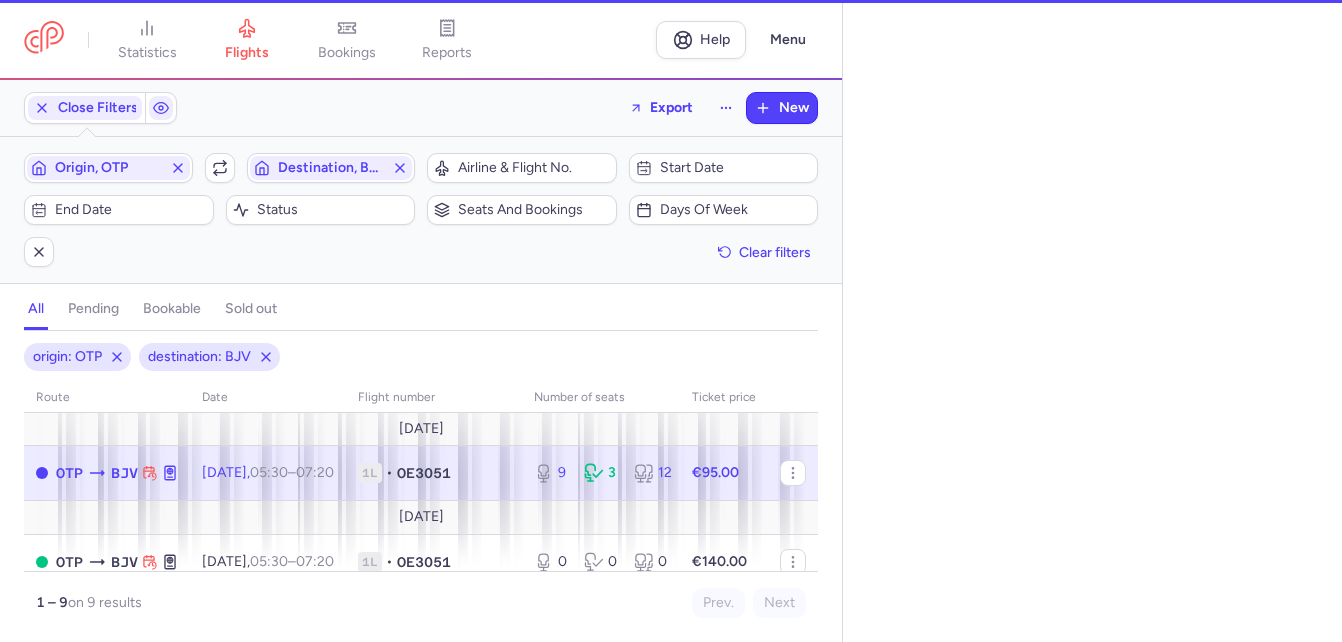 select on "days" 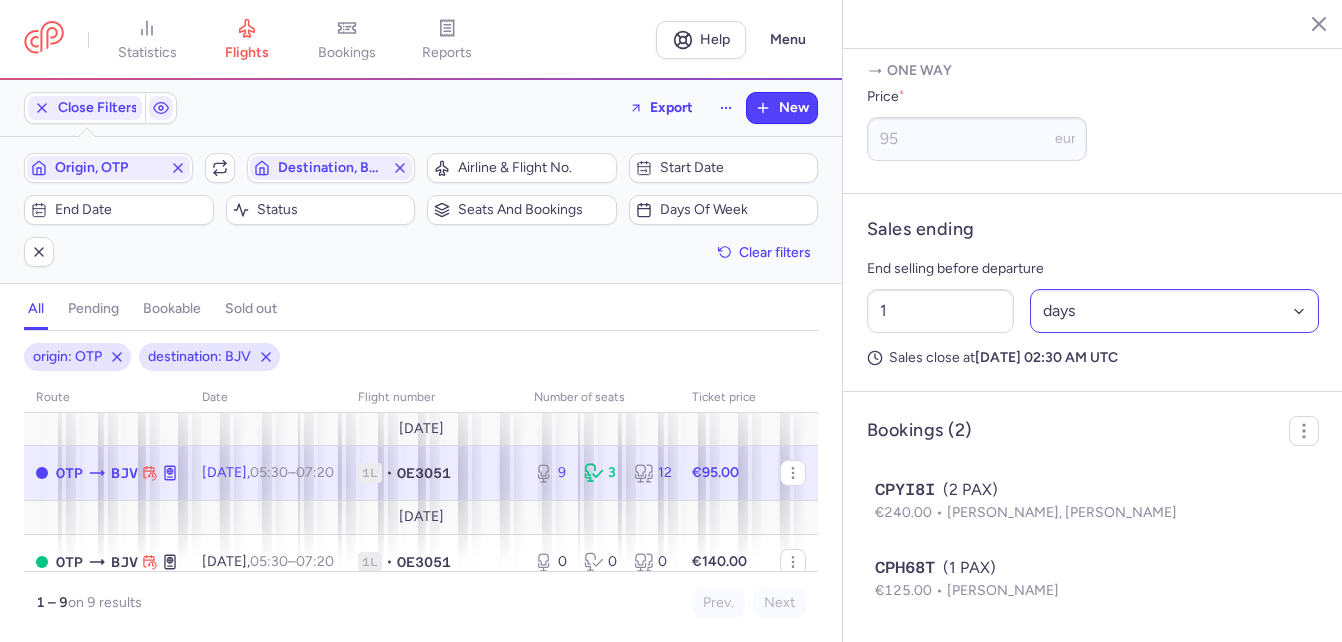 scroll, scrollTop: 867, scrollLeft: 0, axis: vertical 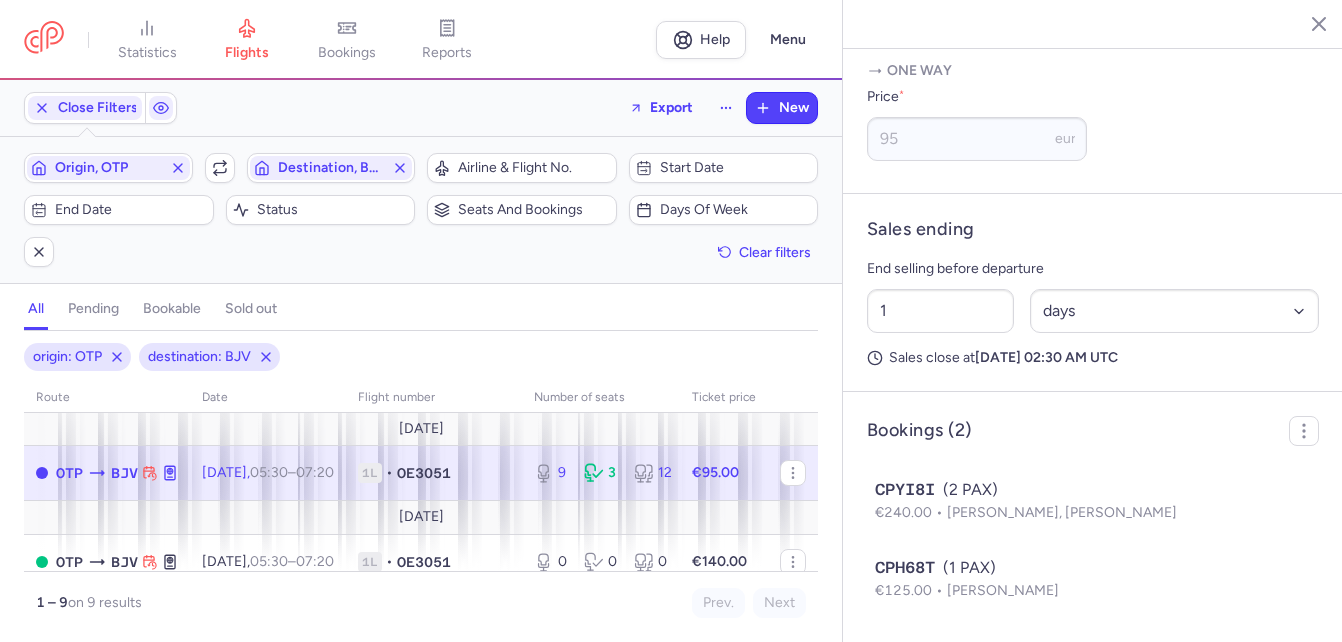 drag, startPoint x: 1143, startPoint y: 595, endPoint x: 860, endPoint y: 501, distance: 298.20294 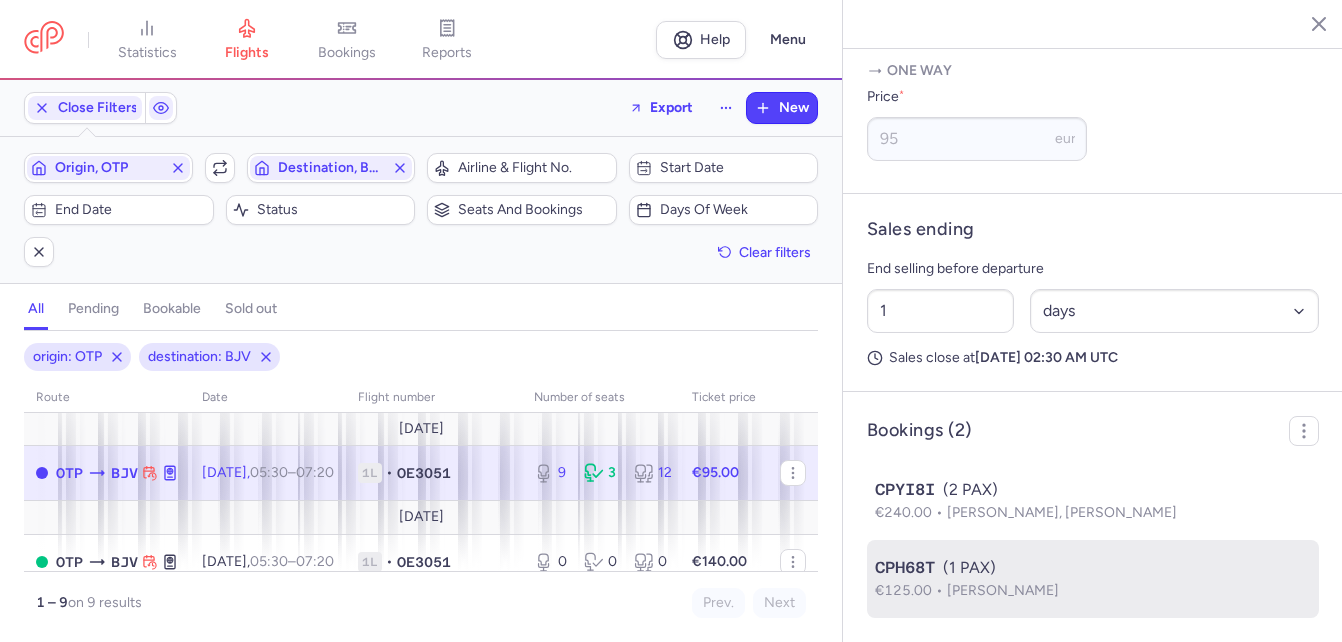drag, startPoint x: 865, startPoint y: 418, endPoint x: 1129, endPoint y: 591, distance: 315.63428 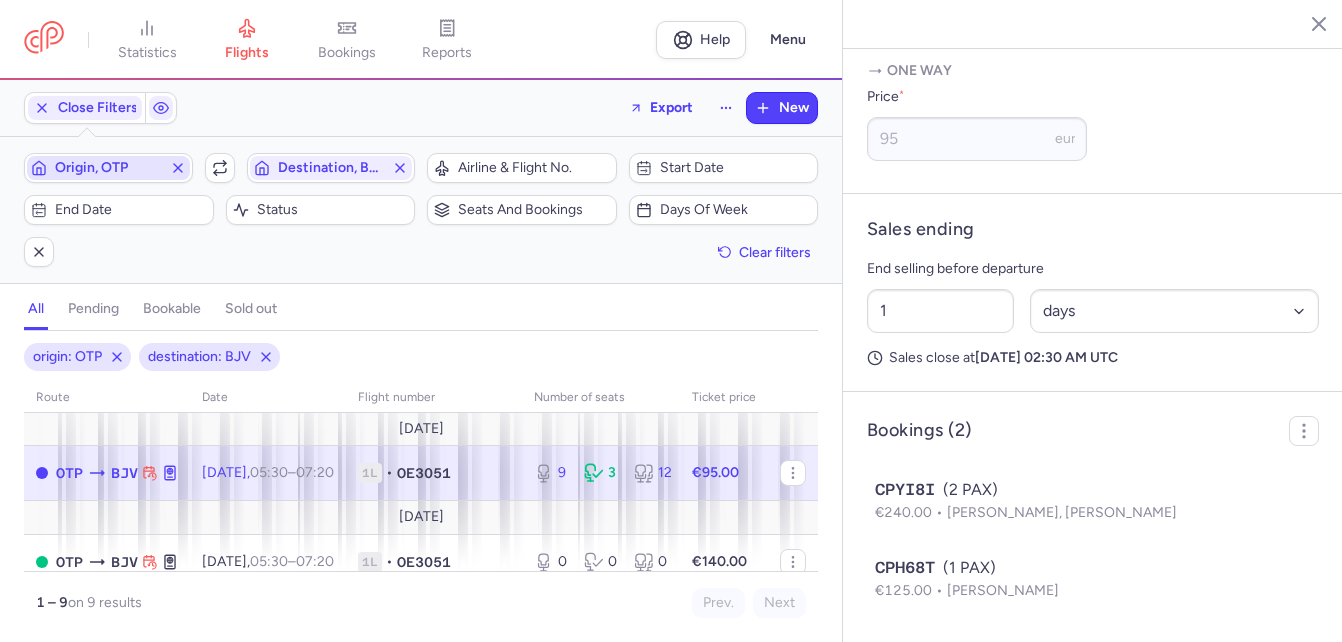 click 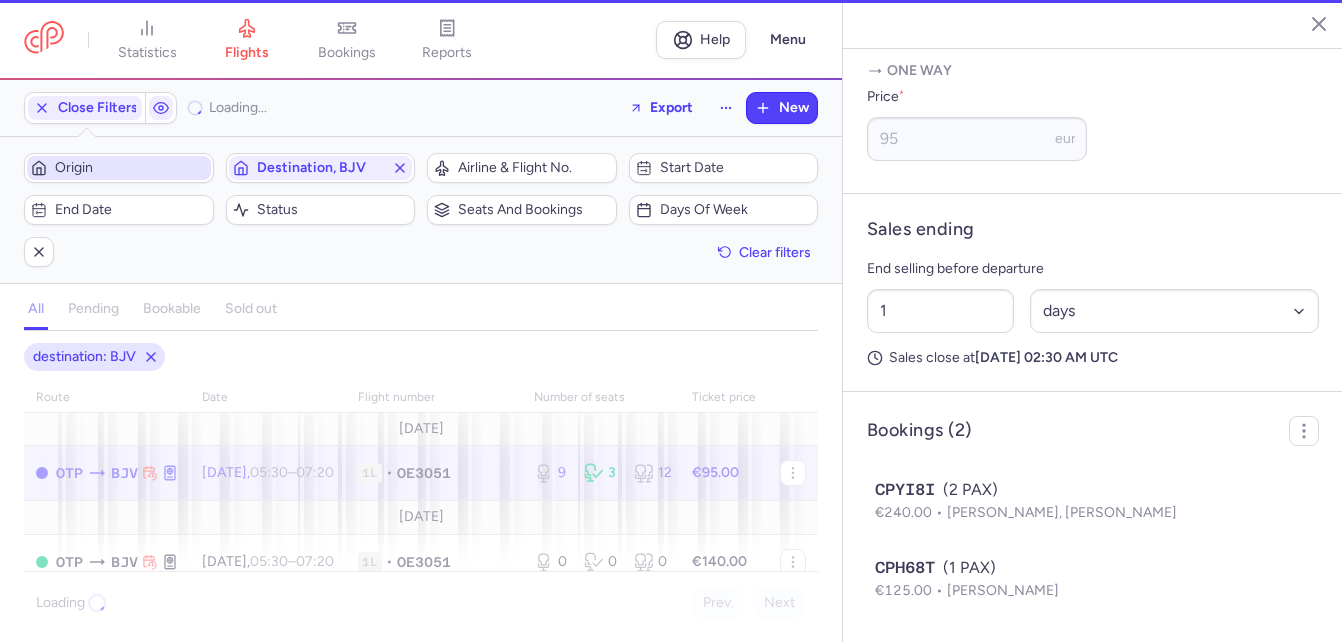 click on "Origin" at bounding box center (131, 168) 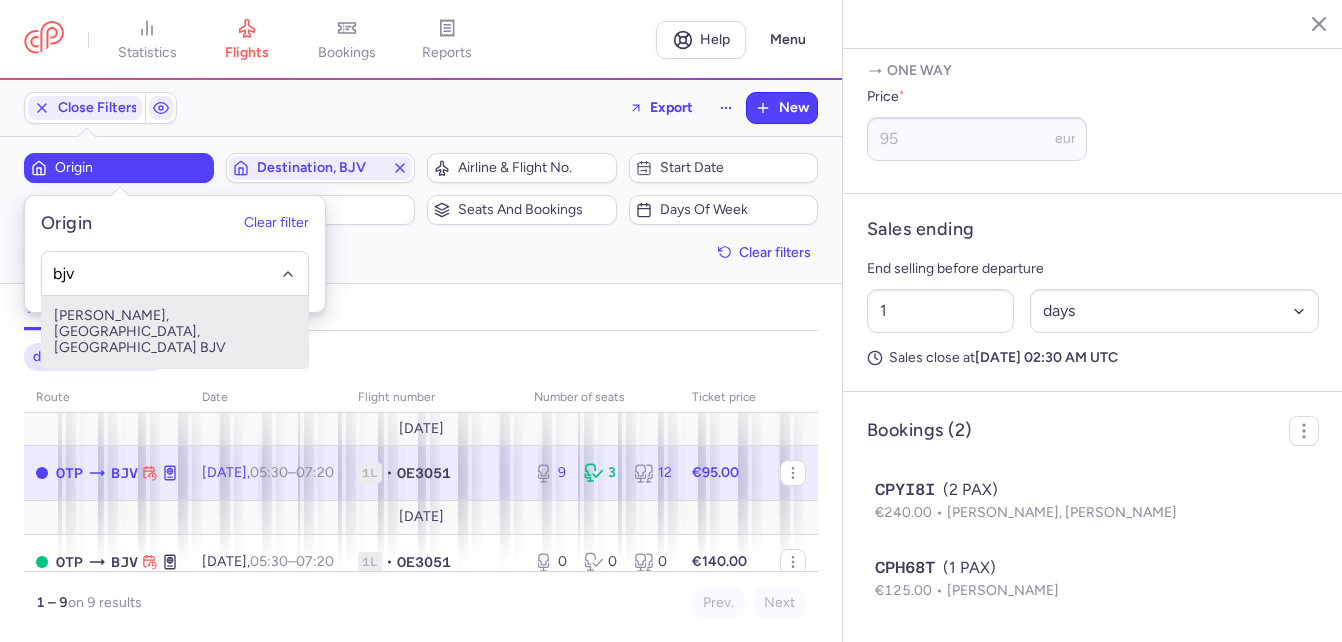 click on "[PERSON_NAME], [GEOGRAPHIC_DATA], [GEOGRAPHIC_DATA] BJV" at bounding box center (175, 332) 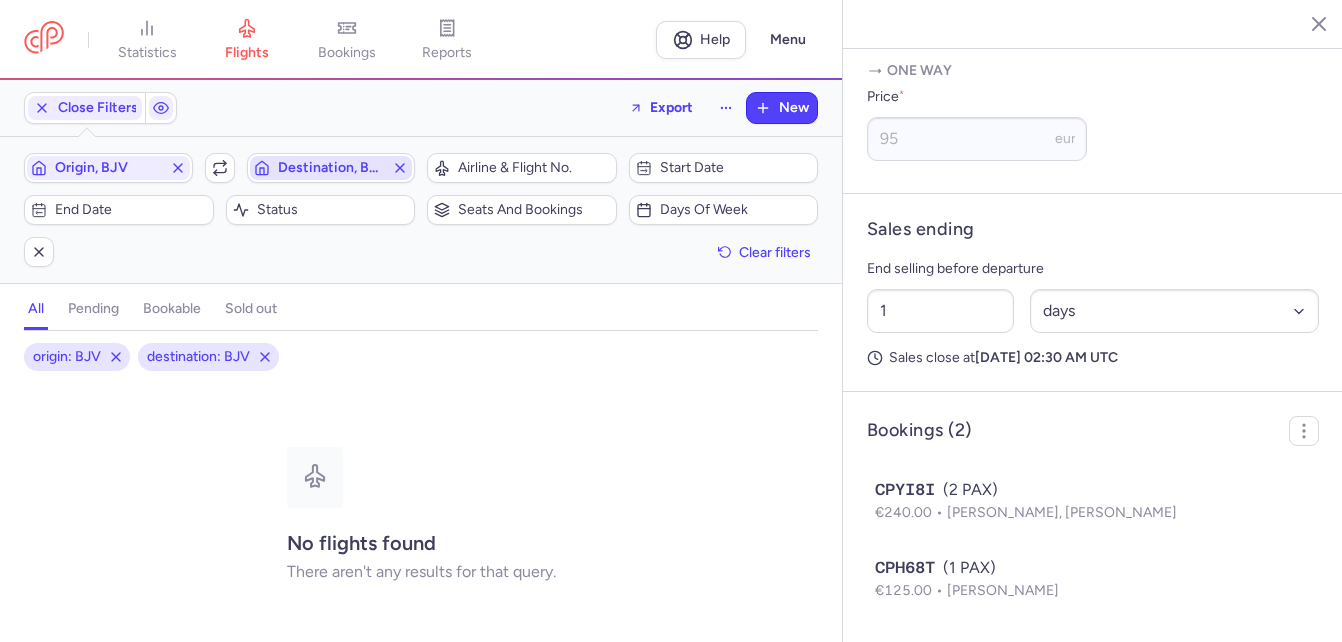 click 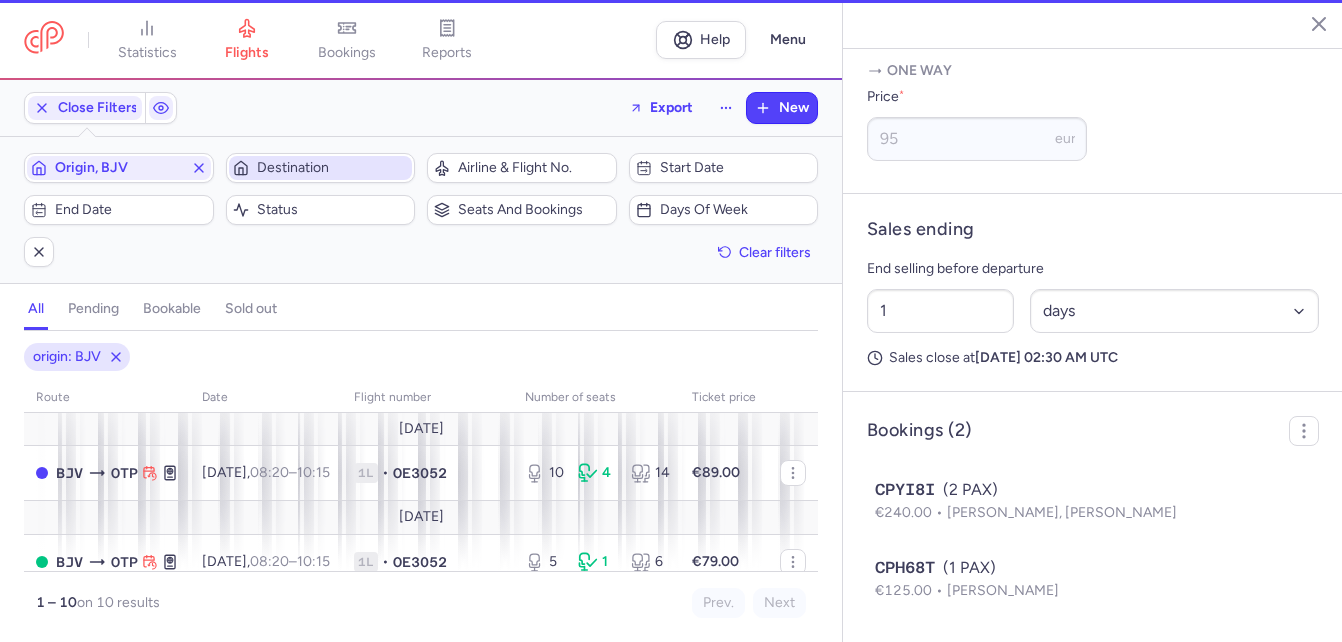 click on "Destination" at bounding box center [333, 168] 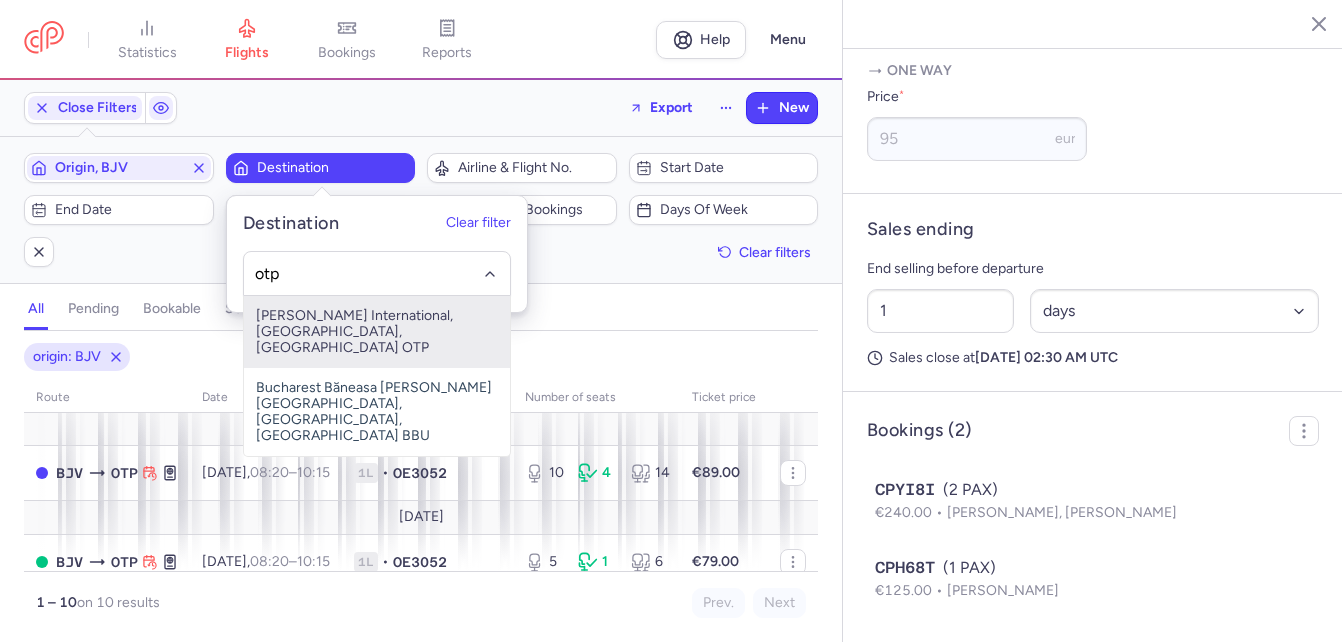 click on "[PERSON_NAME] International, [GEOGRAPHIC_DATA], [GEOGRAPHIC_DATA] OTP" at bounding box center (377, 332) 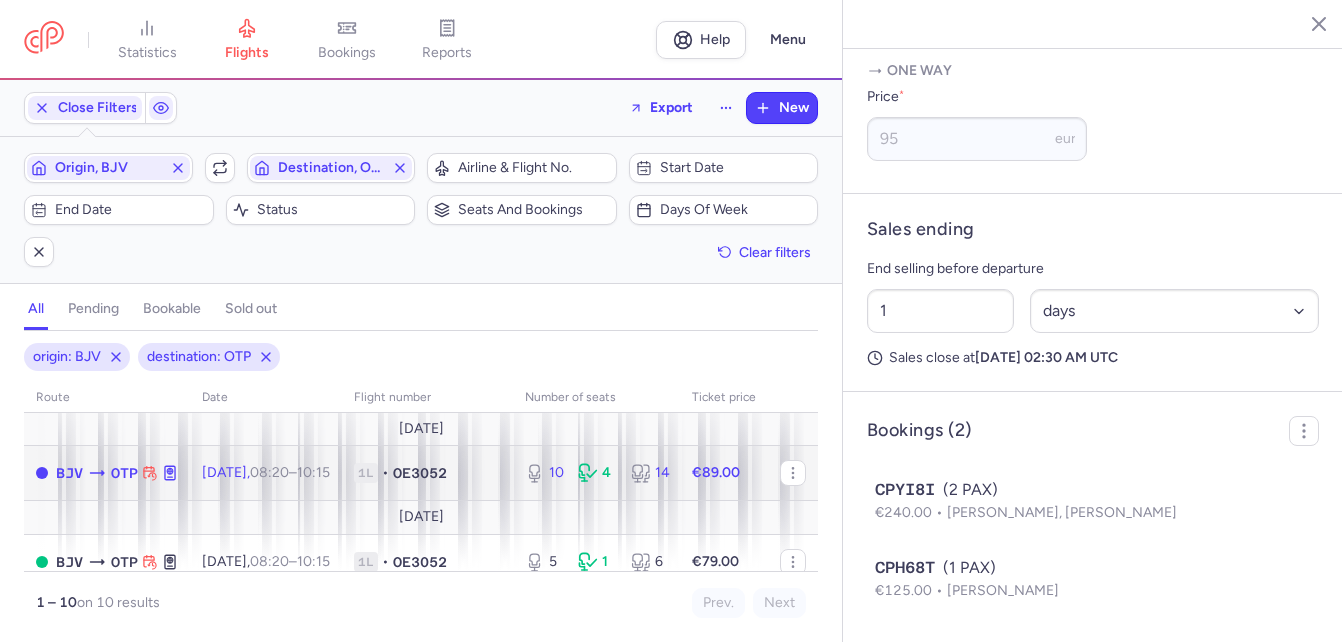 click on "08:20  –  10:15  +0" at bounding box center (290, 472) 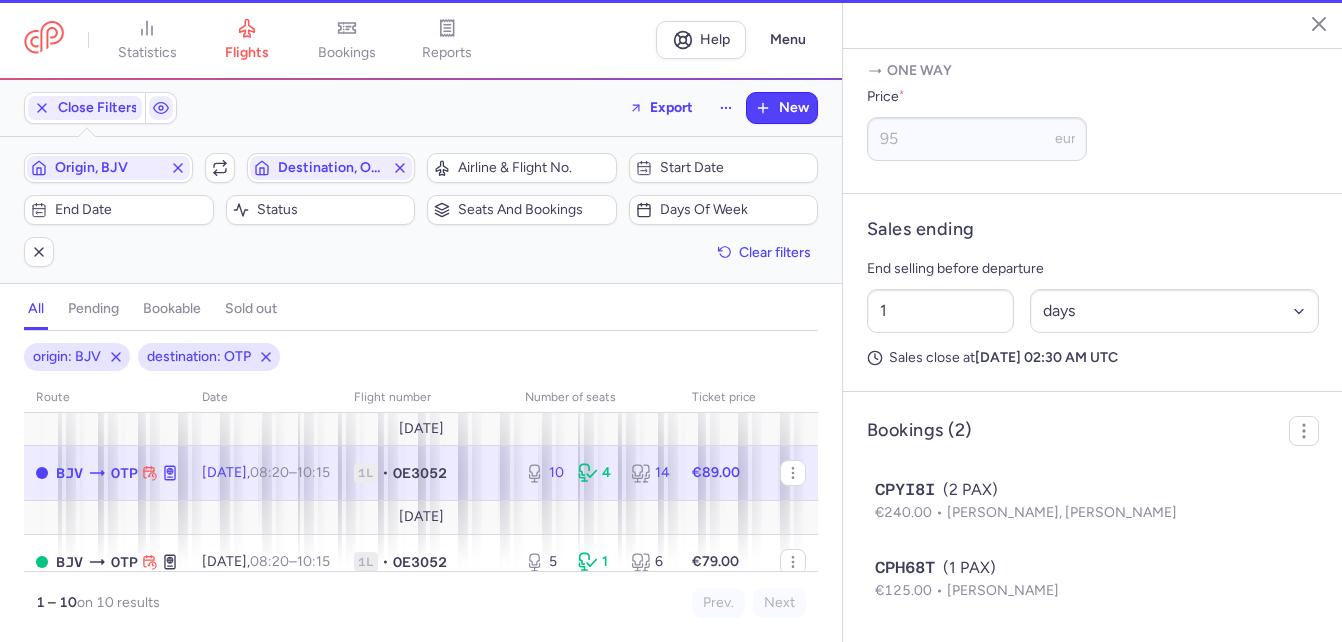 type on "10" 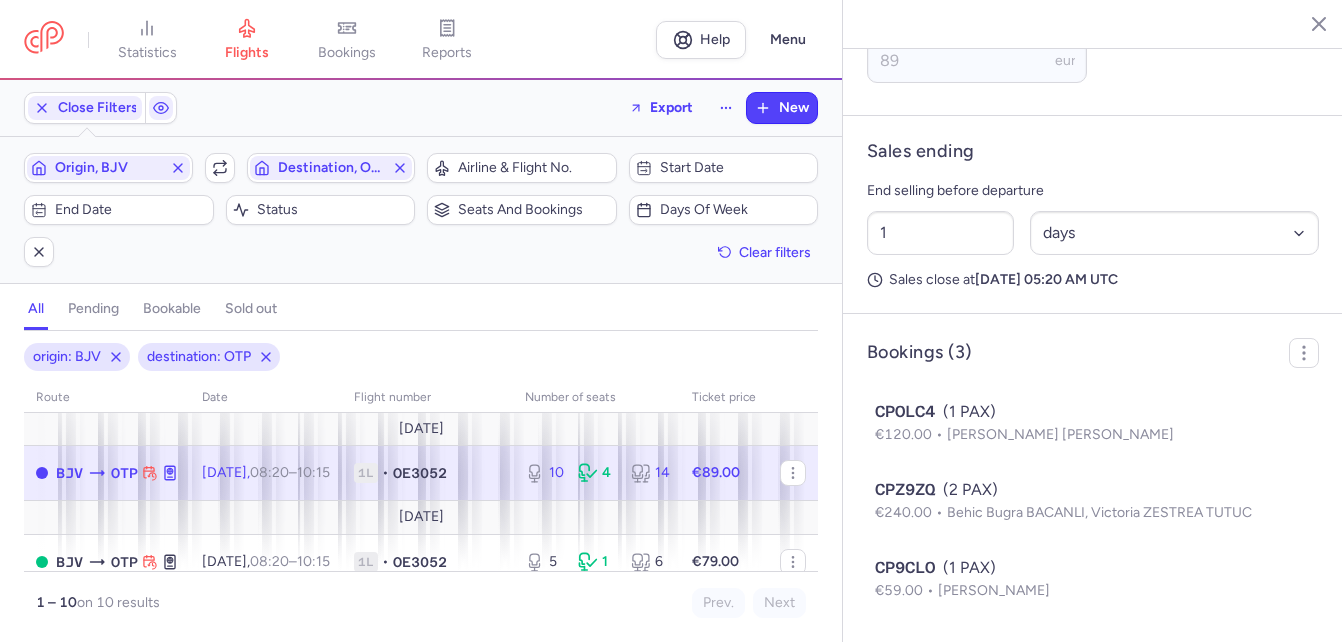 scroll, scrollTop: 945, scrollLeft: 0, axis: vertical 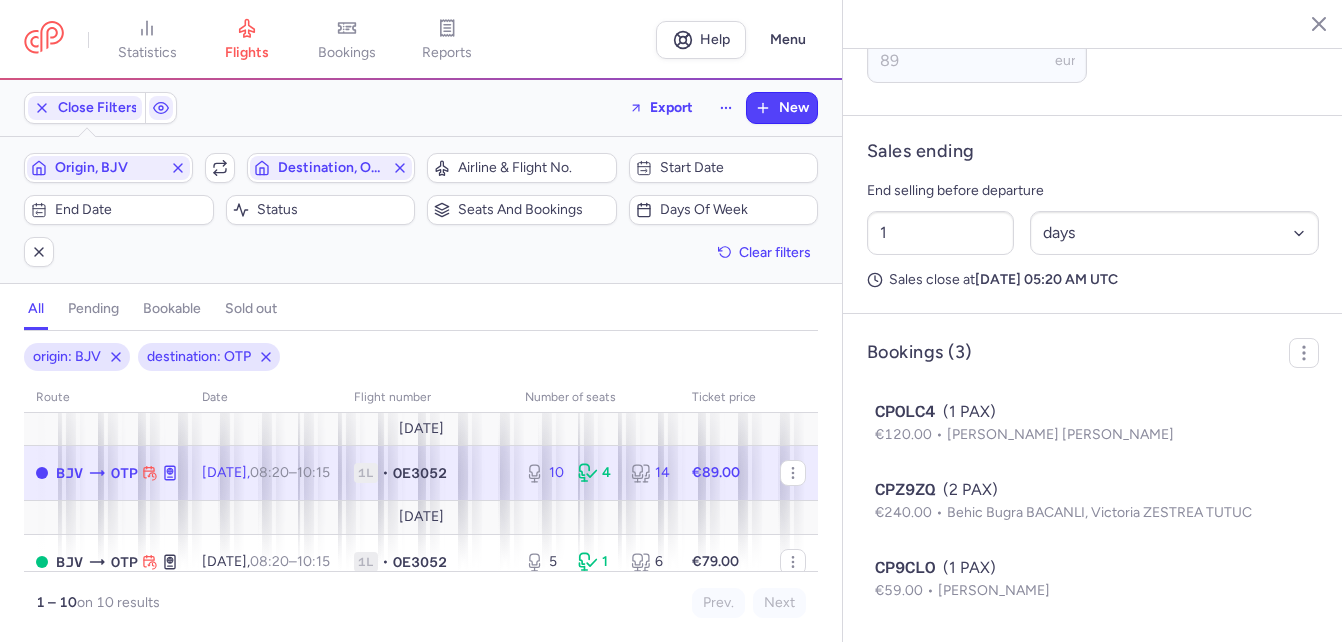 drag, startPoint x: 1076, startPoint y: 602, endPoint x: 853, endPoint y: 397, distance: 302.90924 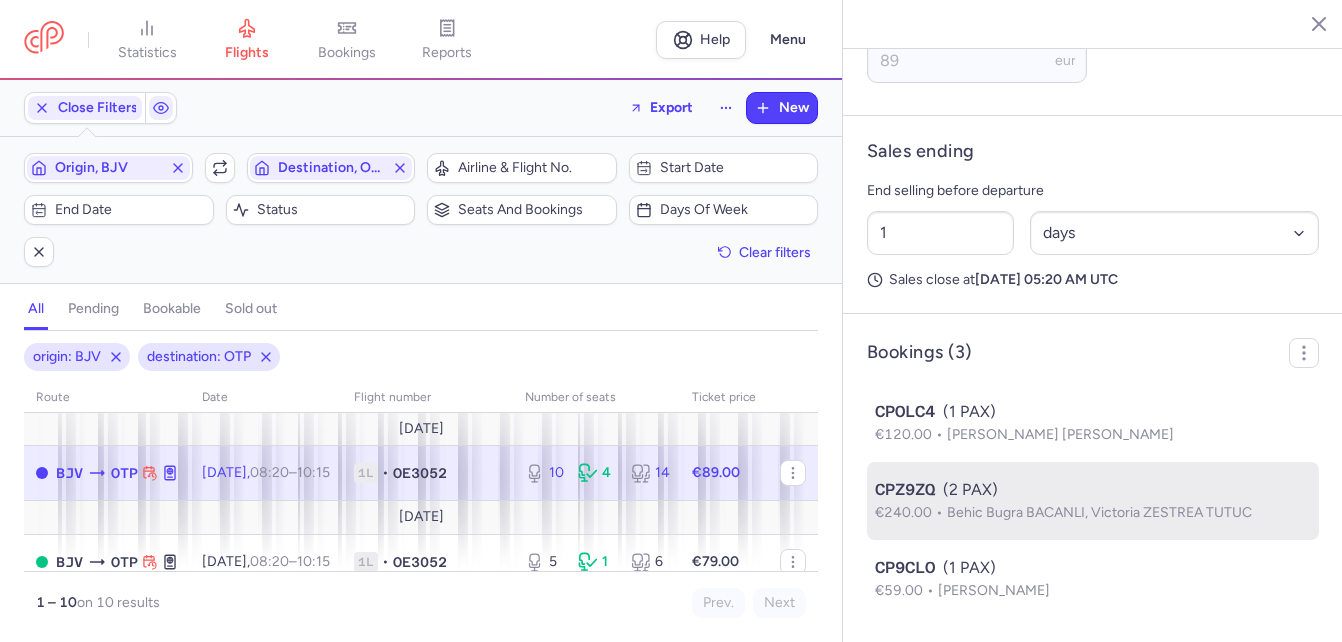 copy on "CPOLC4  (1 PAX)  €120.00  Fraser BURNS CPZ9ZQ  (2 PAX)  €240.00  Behic Bugra BACANLI, Victoria ZESTREA TUTUC CP9CLO  (1 PAX)  €59.00  [PERSON_NAME]" 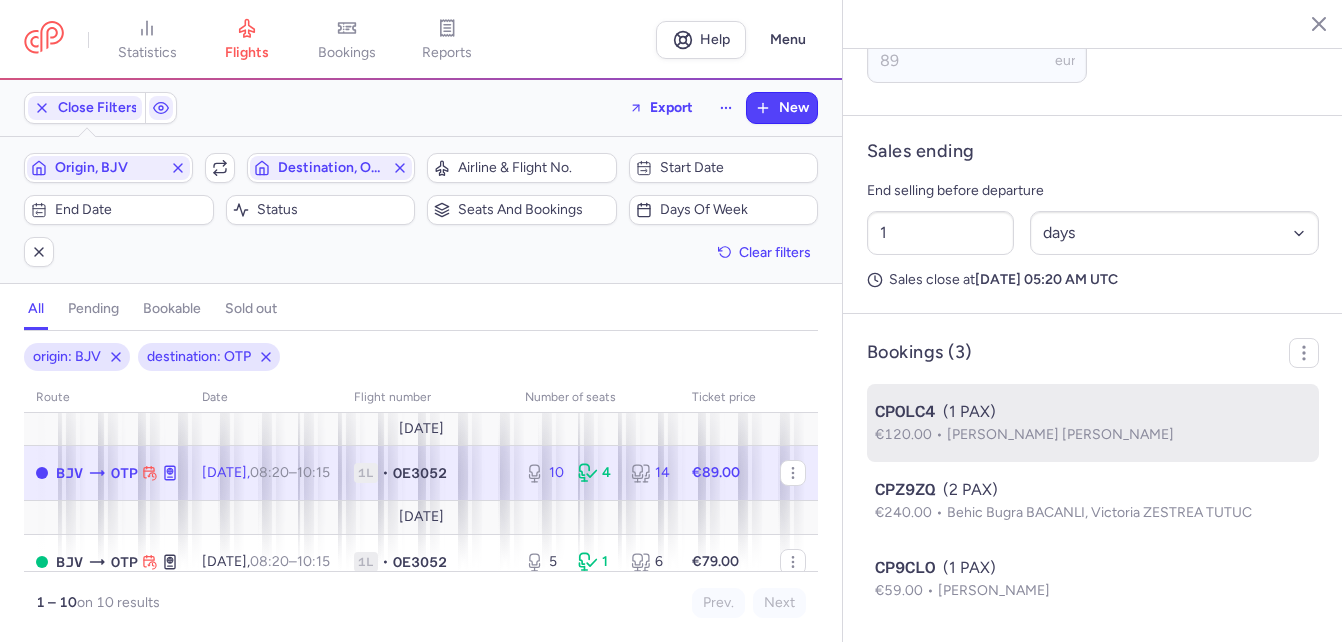click on "€120.00  [PERSON_NAME] [PERSON_NAME]" at bounding box center [1093, 435] 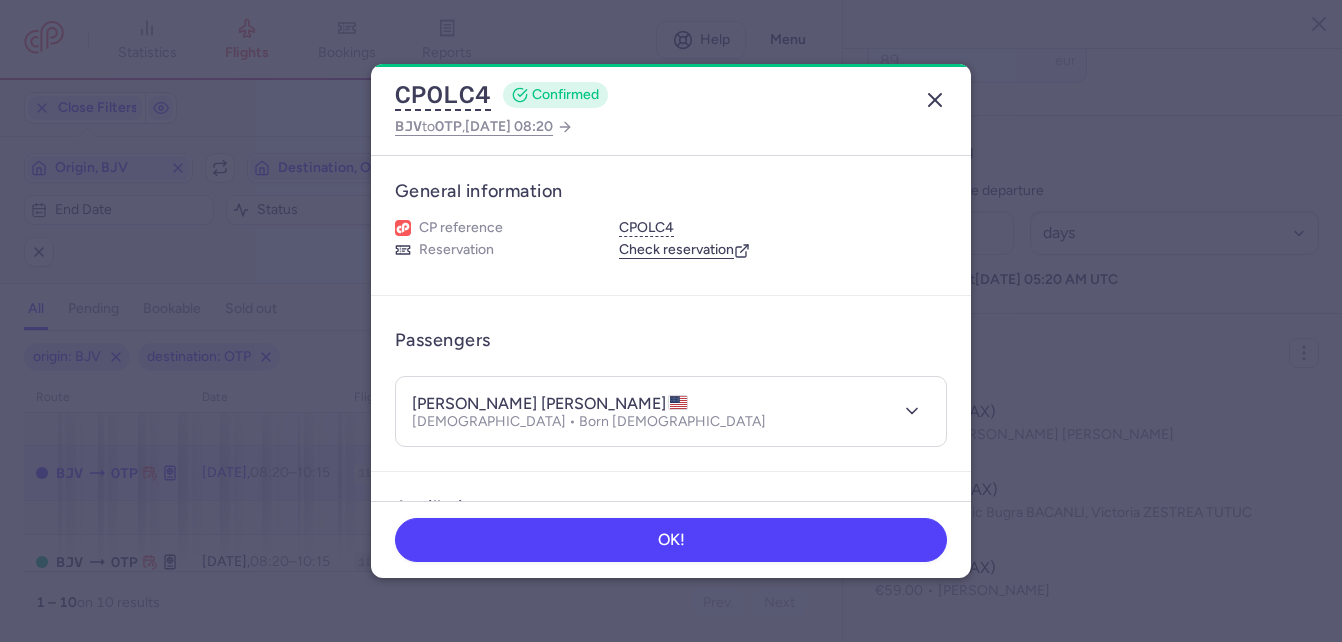 click 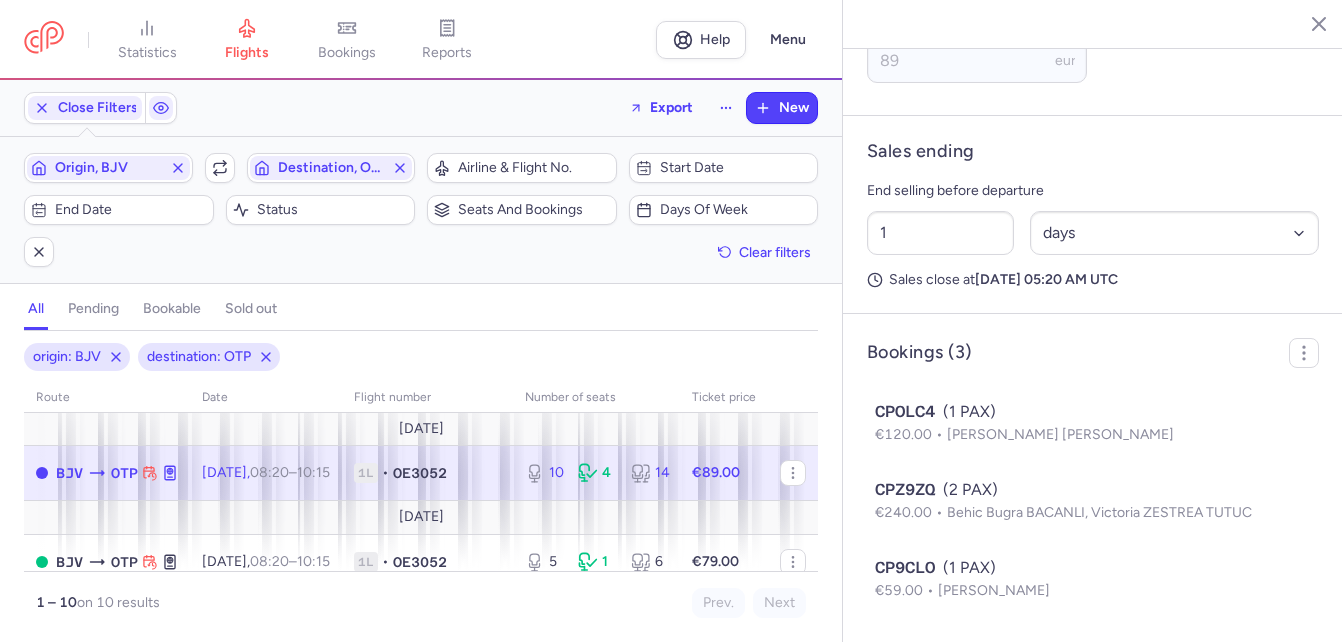 click on "origin: BJV destination: OTP" at bounding box center [421, 357] 